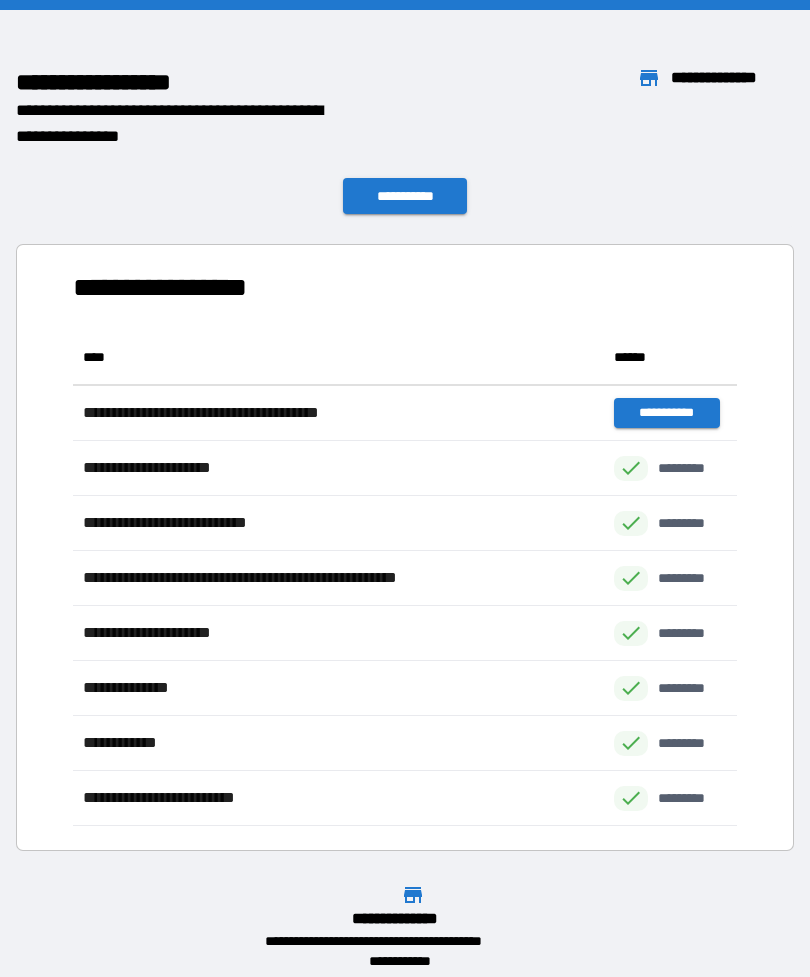 scroll, scrollTop: 0, scrollLeft: 0, axis: both 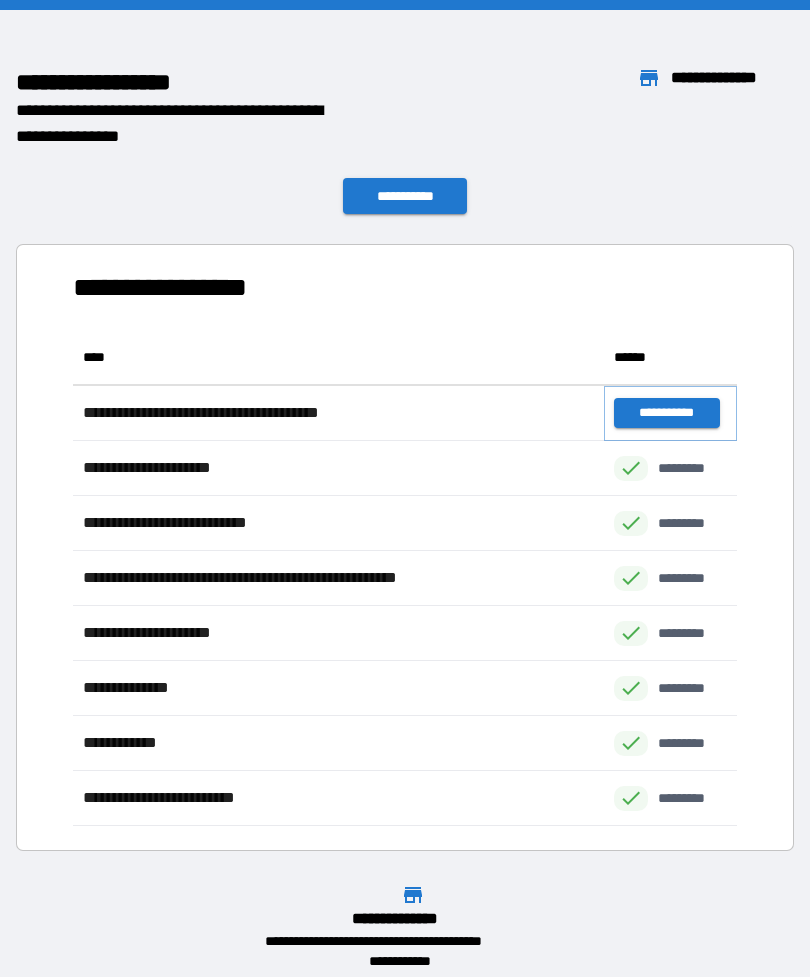 click on "**********" at bounding box center (666, 413) 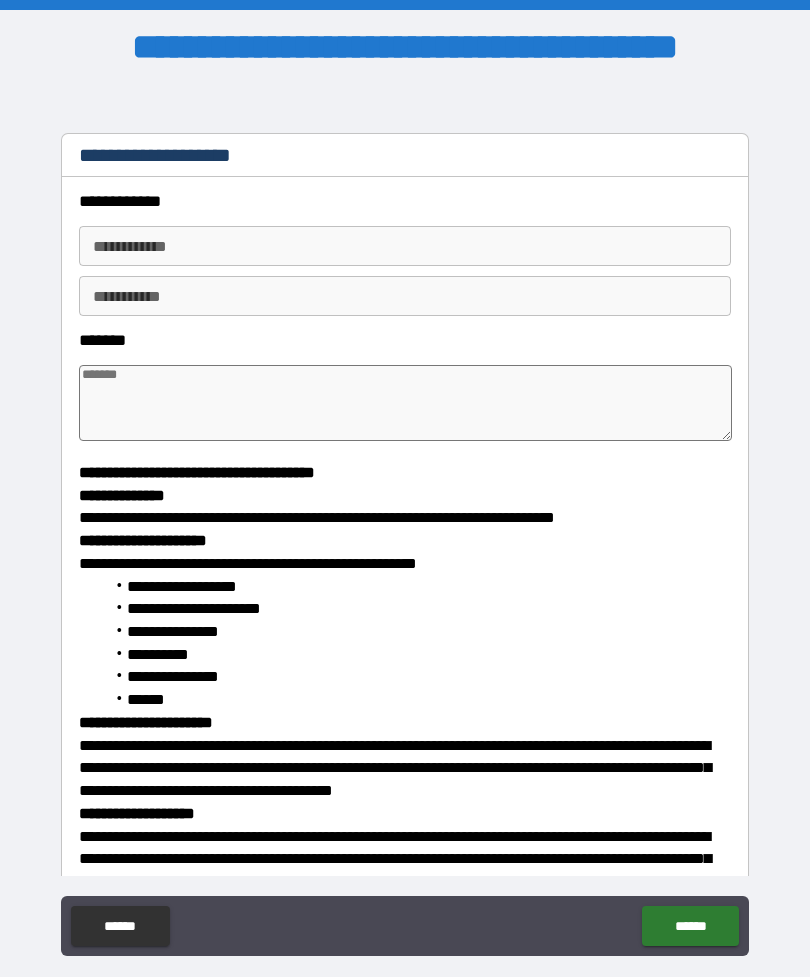 type on "*" 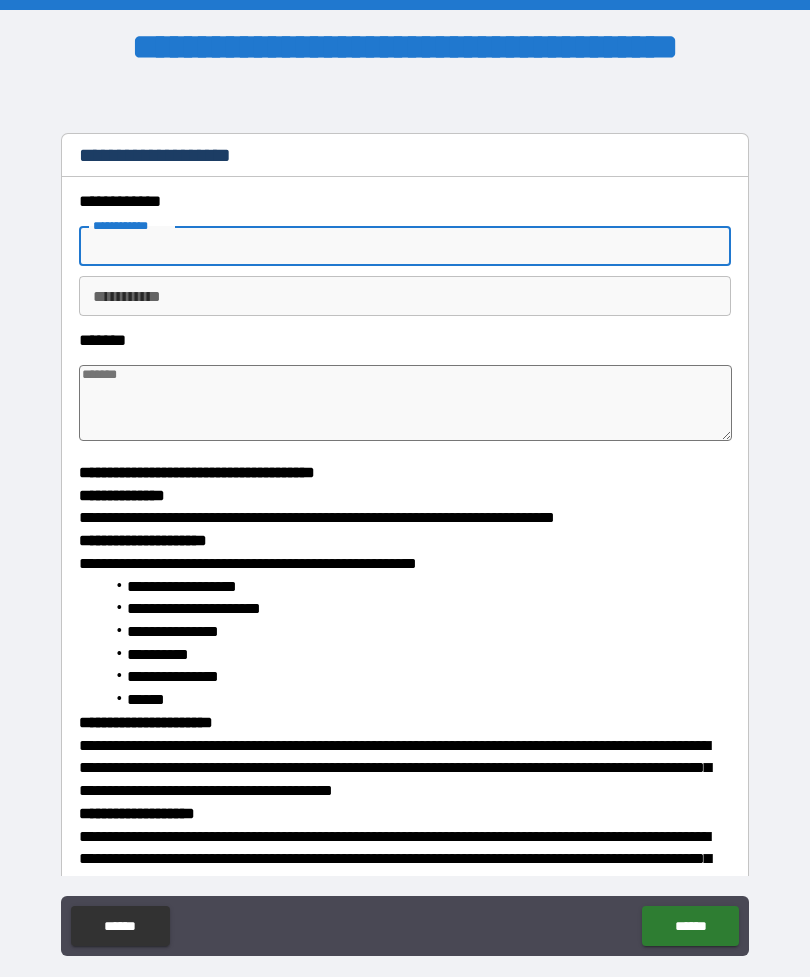 type on "*" 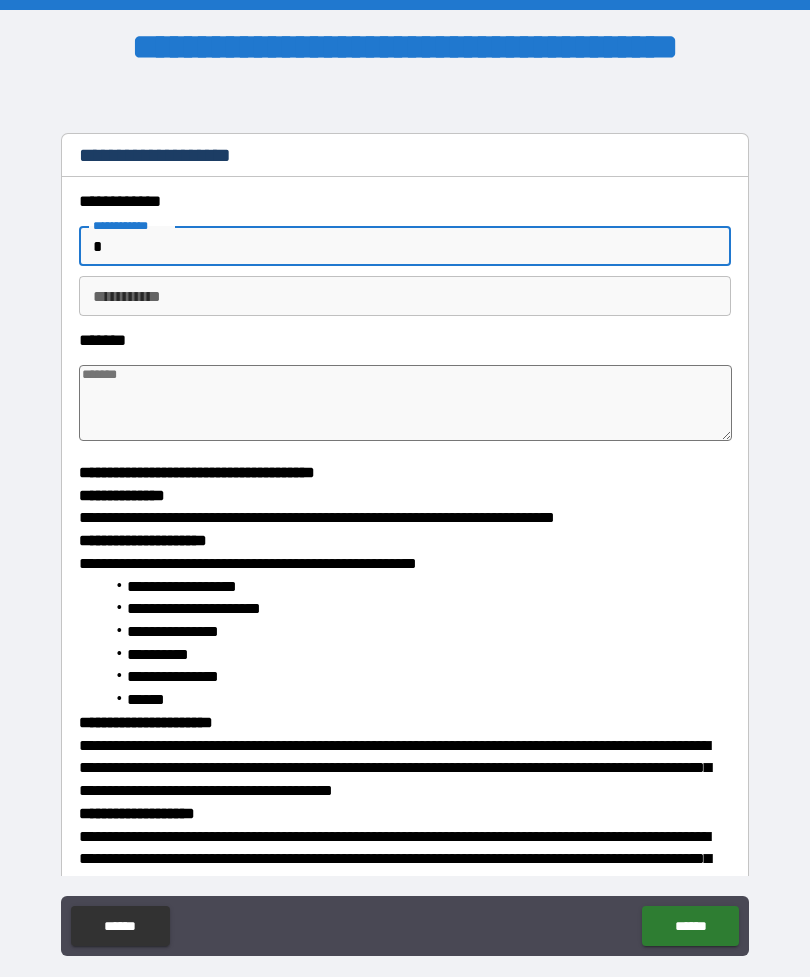 type on "*" 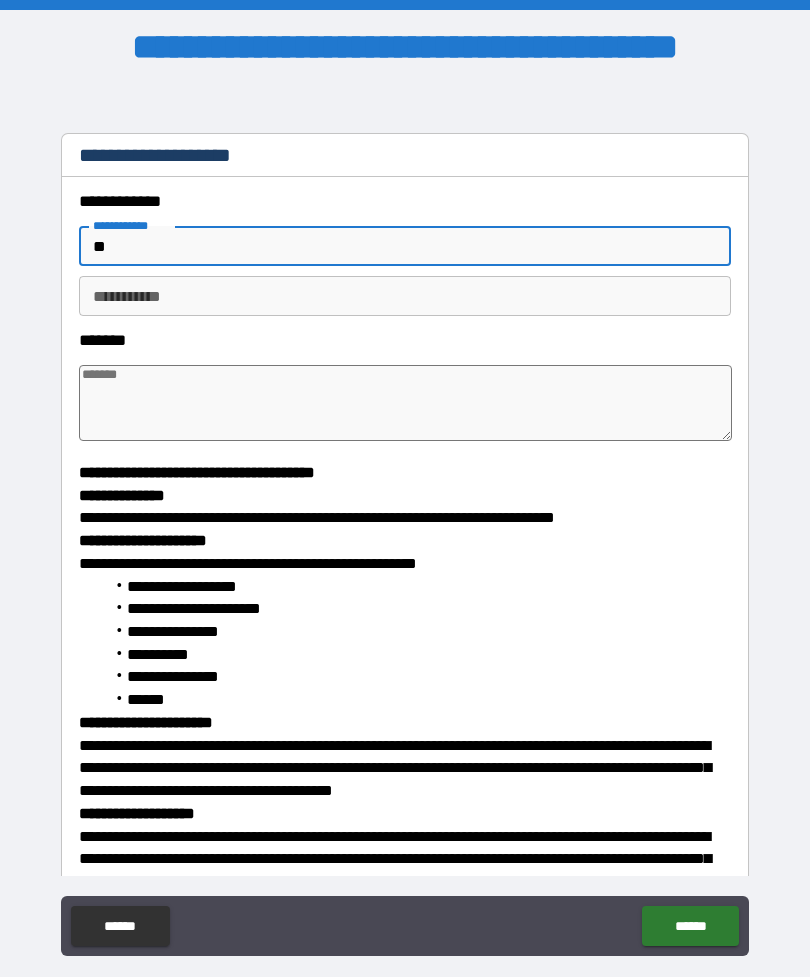 type on "*" 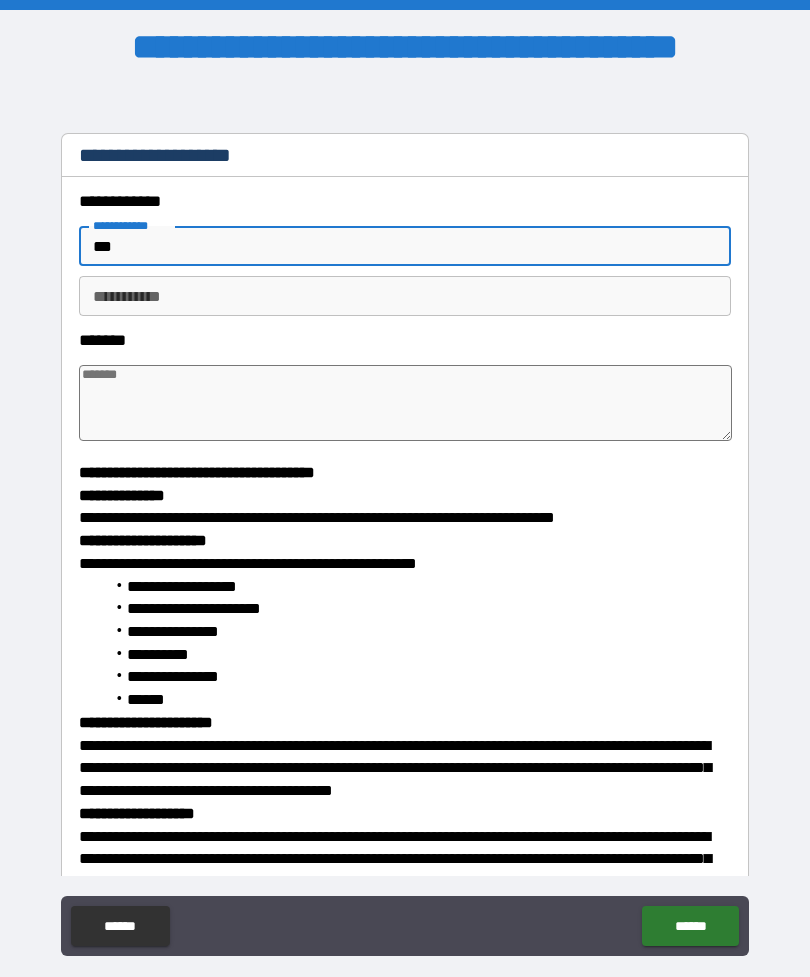 type on "*" 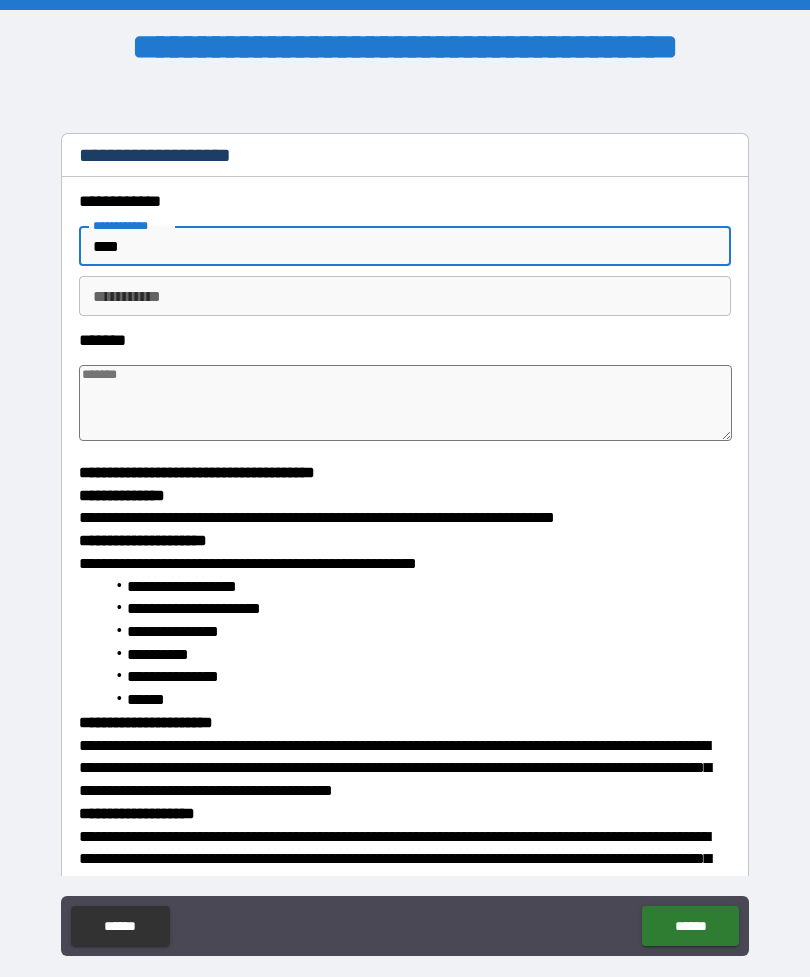 type on "*" 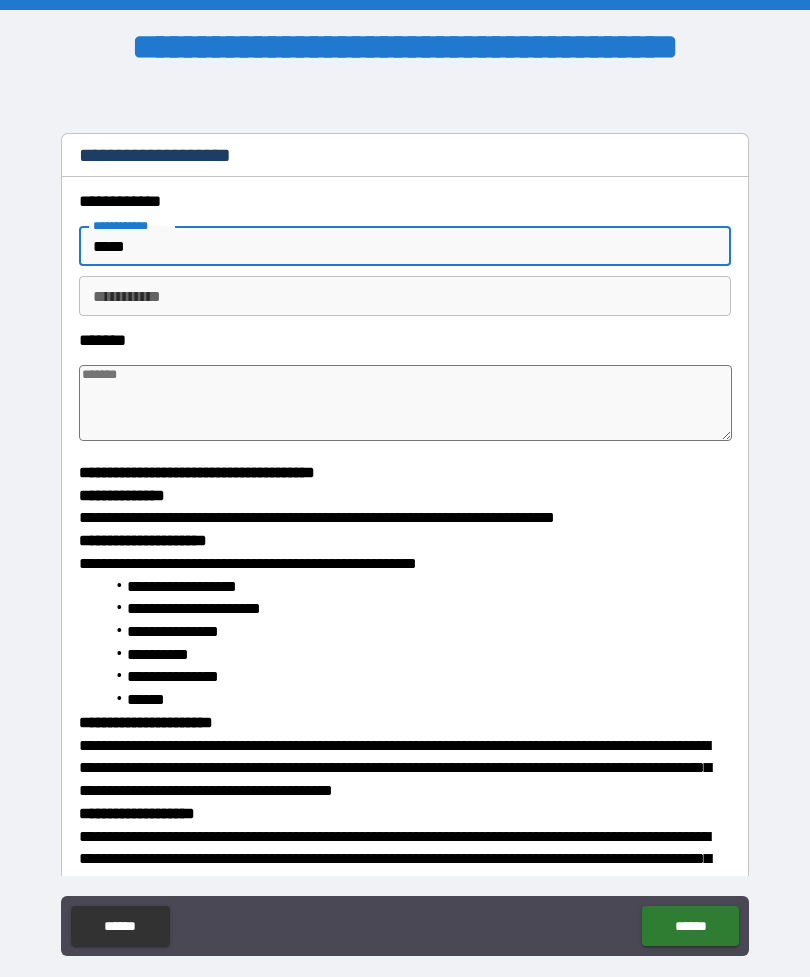 type on "*" 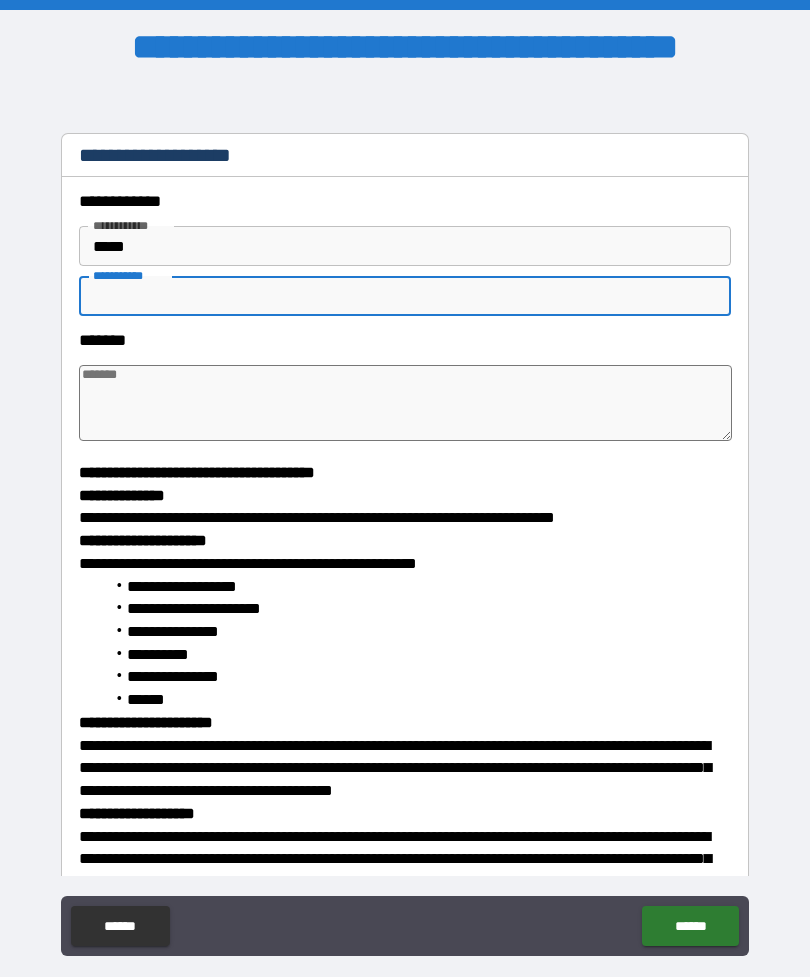 type on "*" 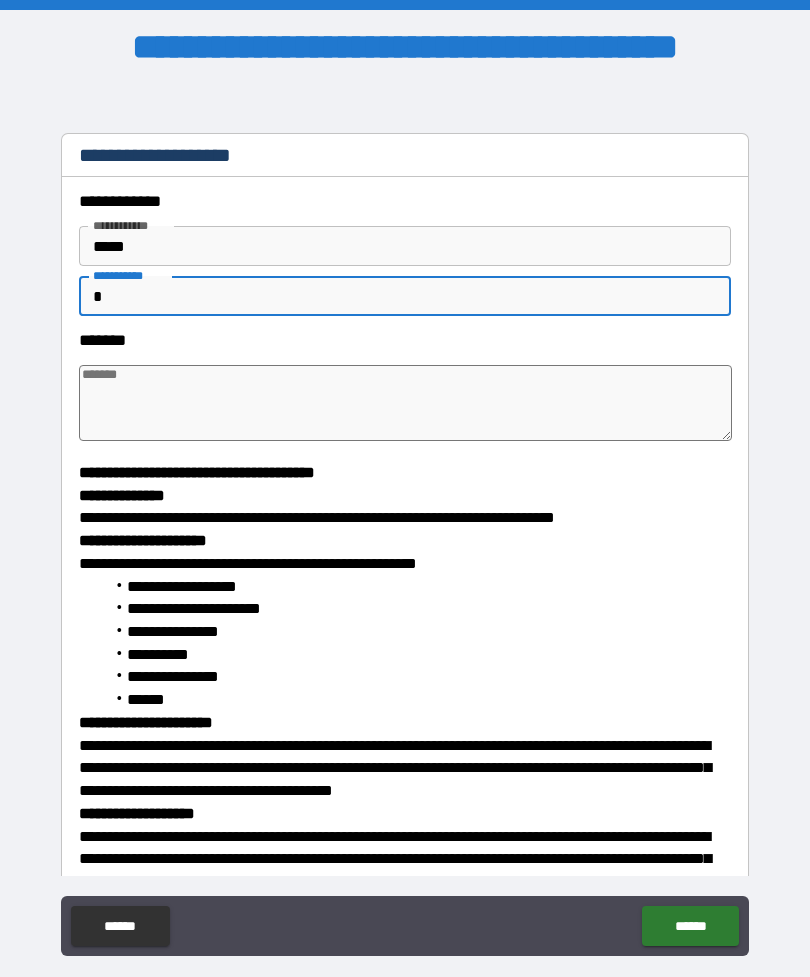 type on "*" 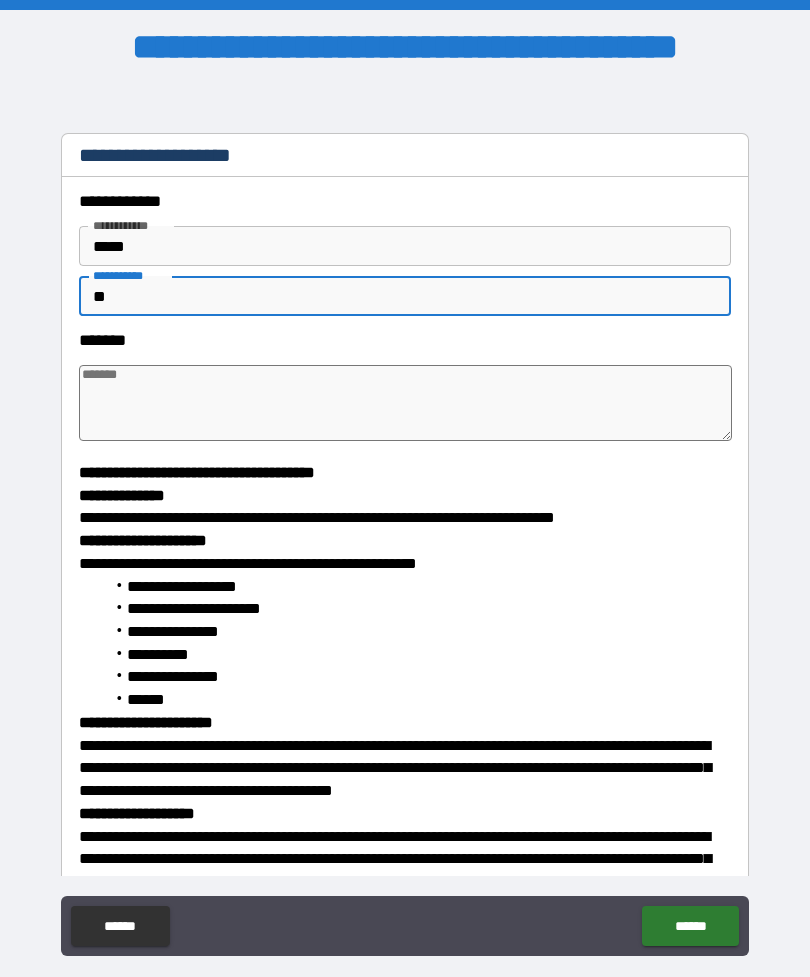 type on "*" 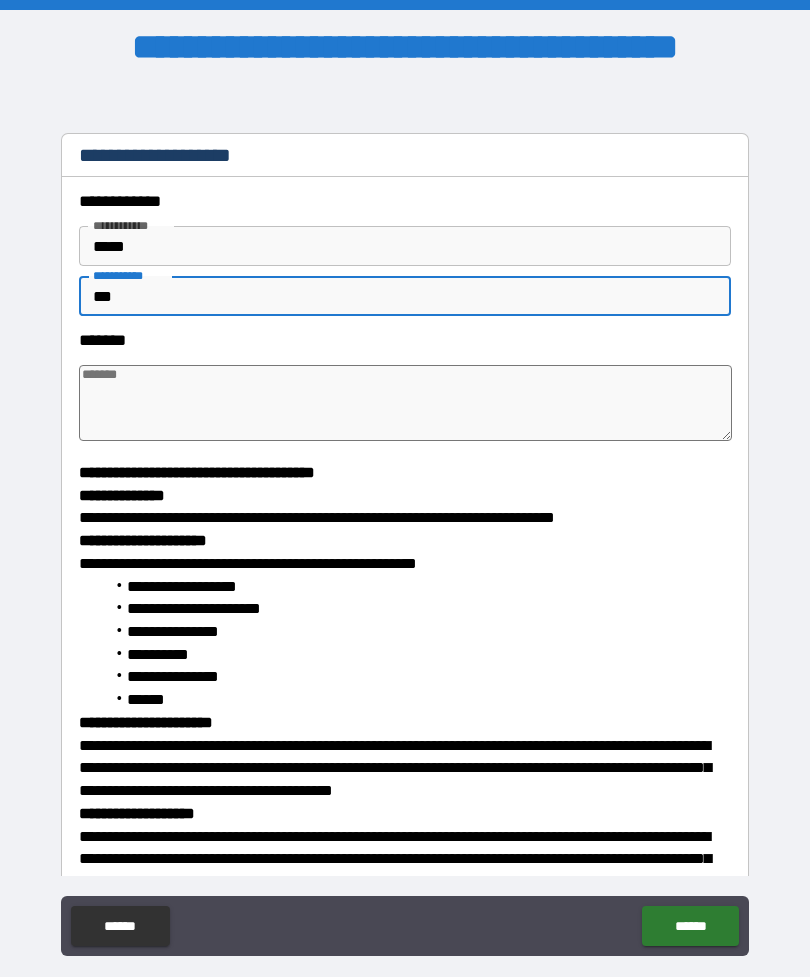 type on "*" 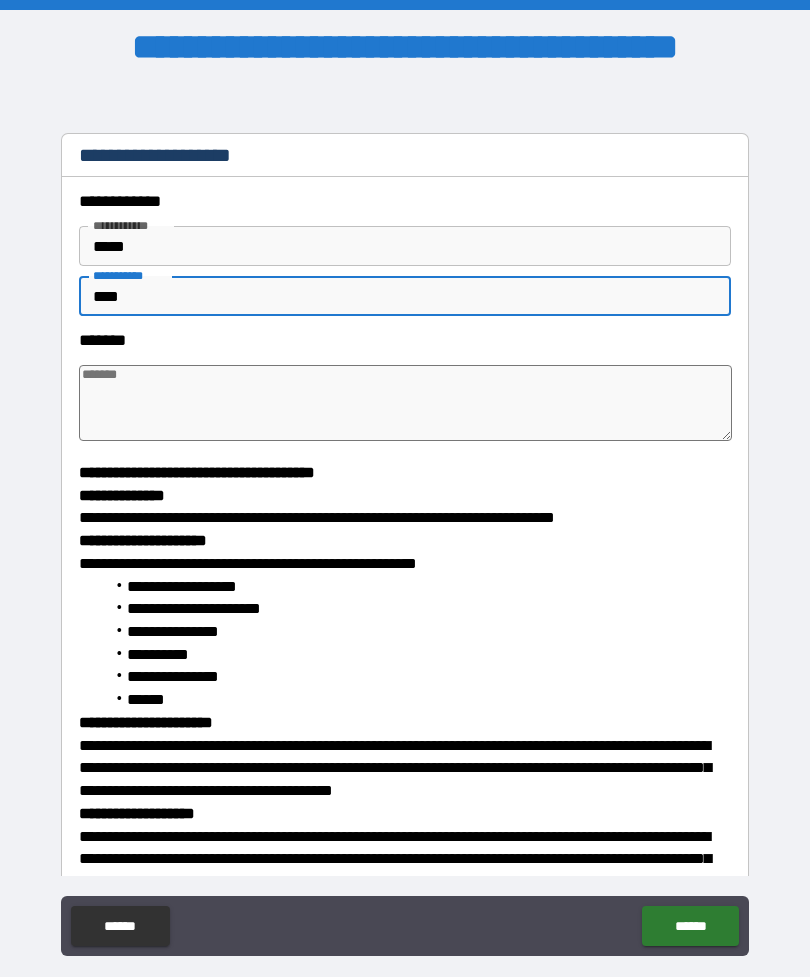 type on "*" 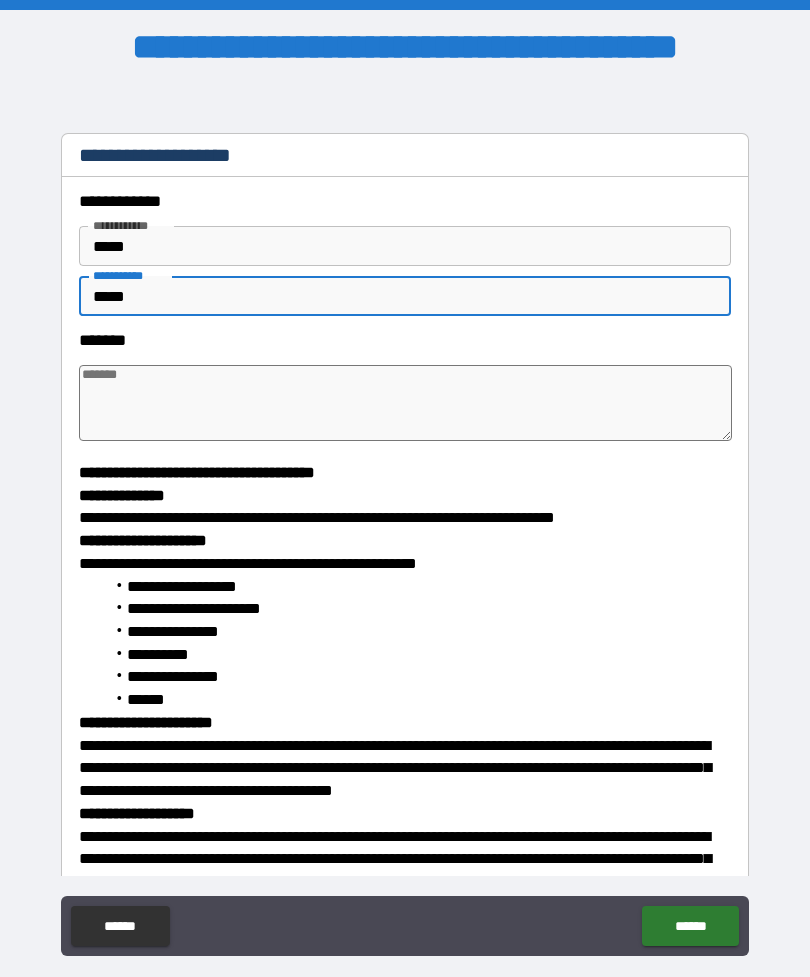 type on "*" 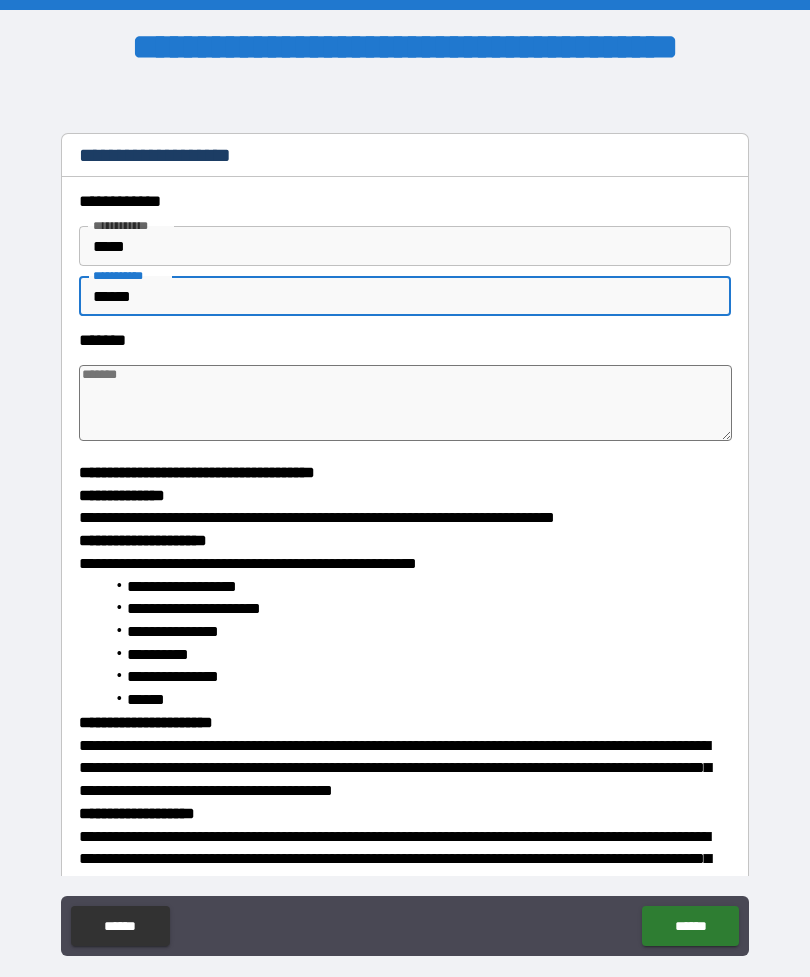 type on "*" 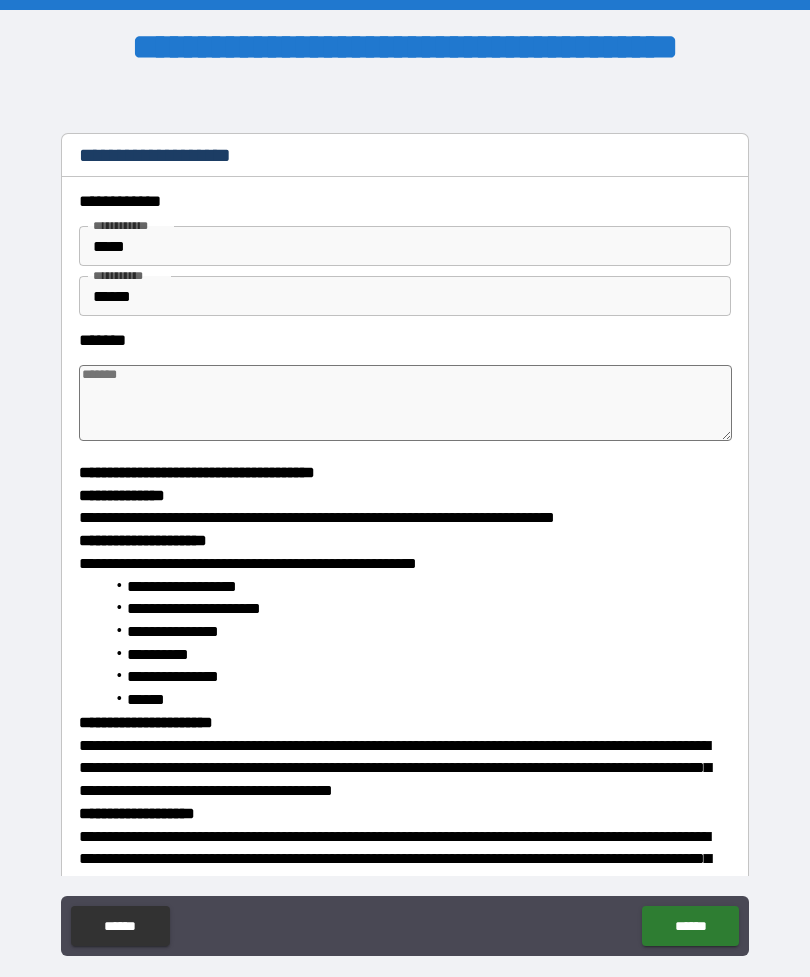 type on "*" 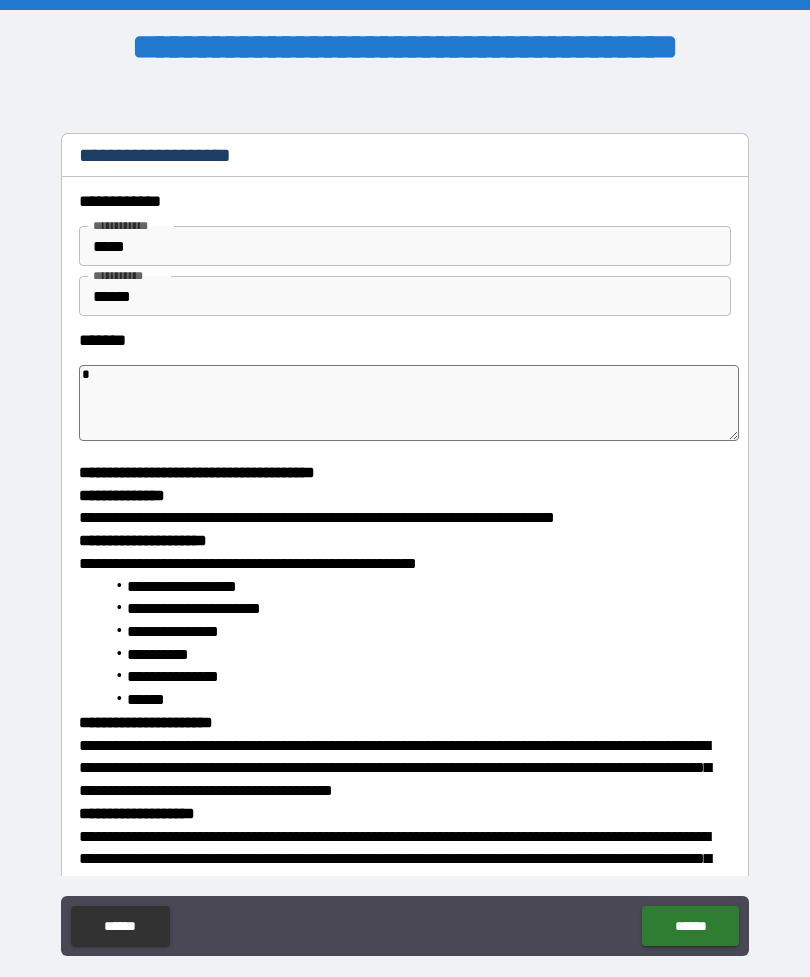 type on "*" 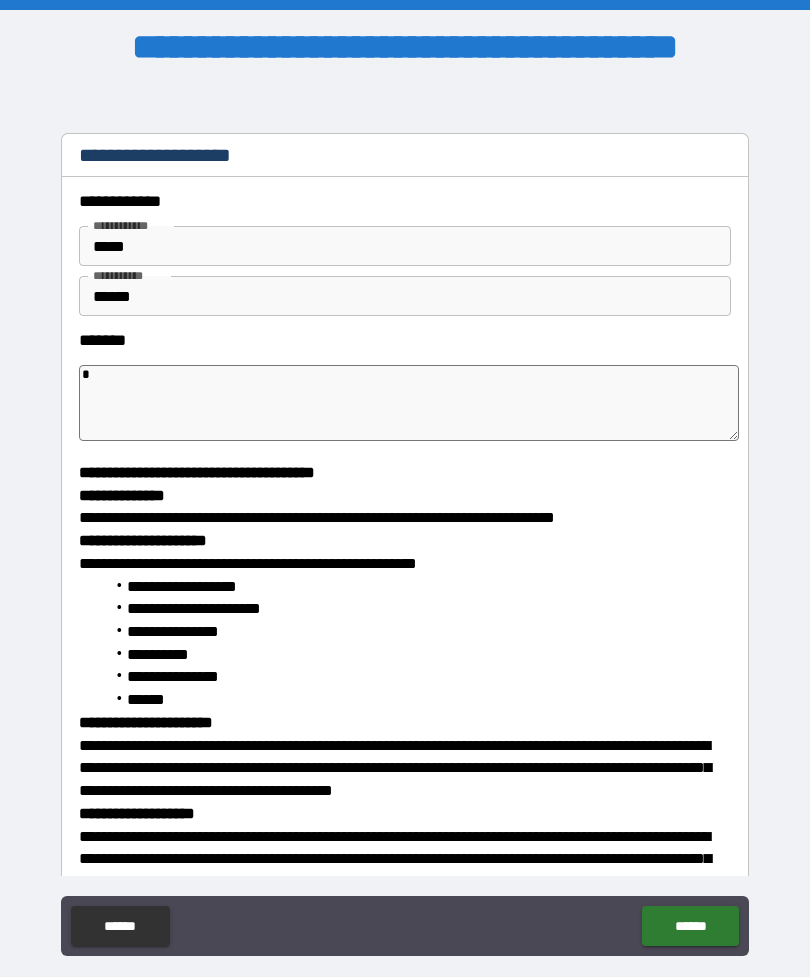 type on "**" 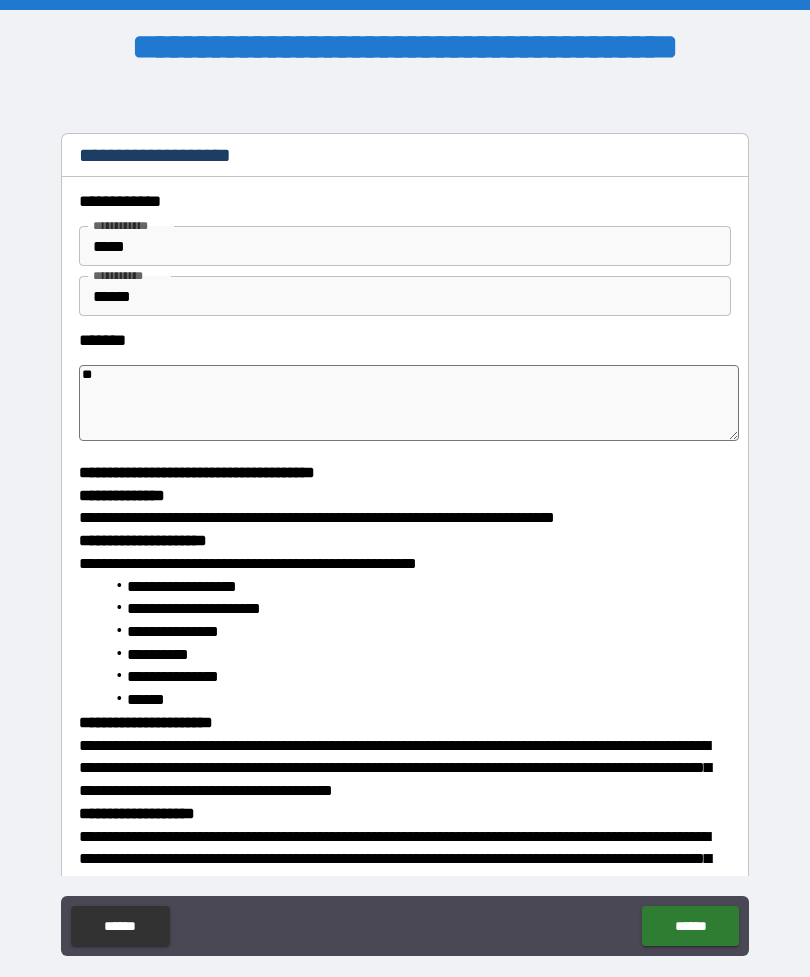 type on "*" 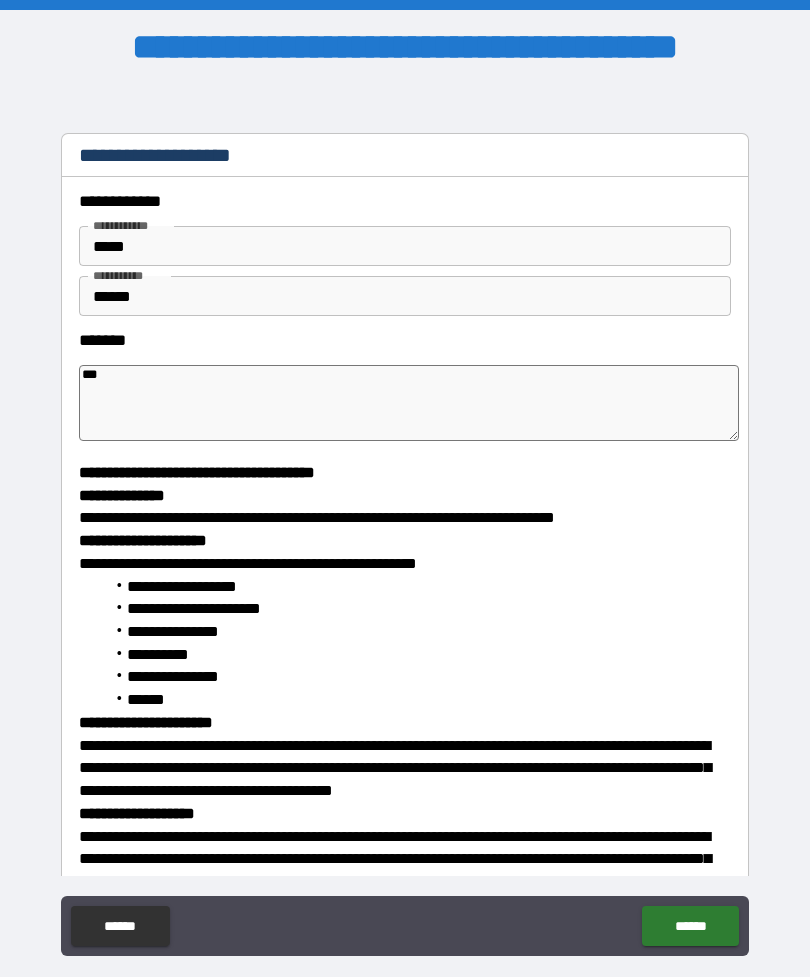 type on "****" 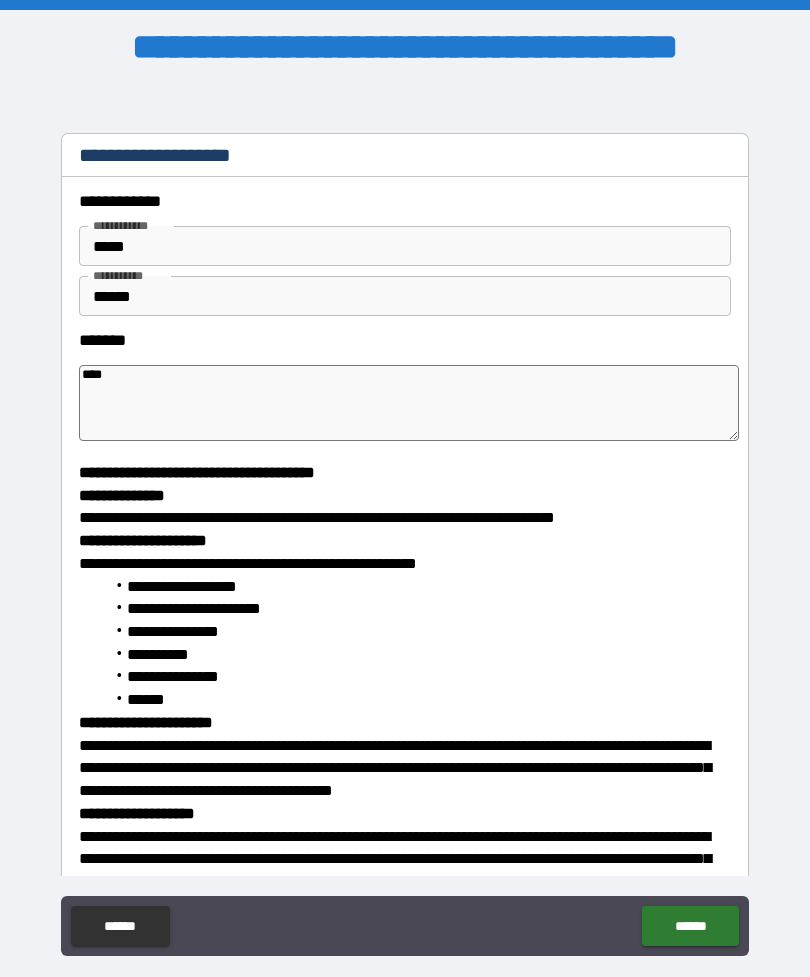 type on "*" 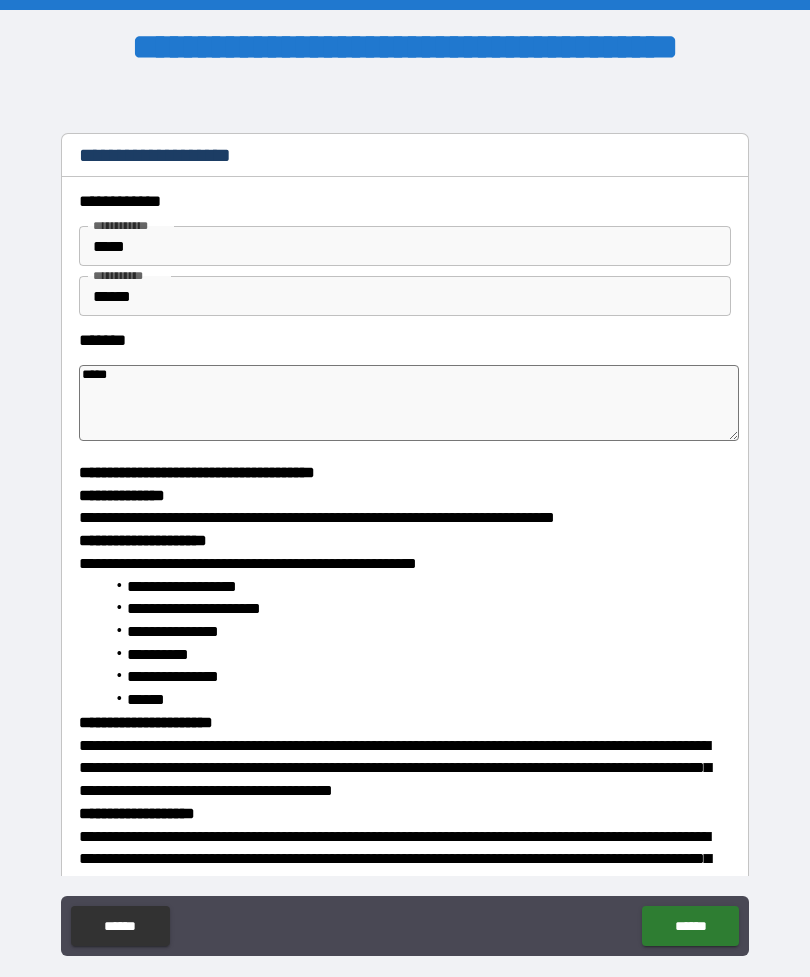 type on "******" 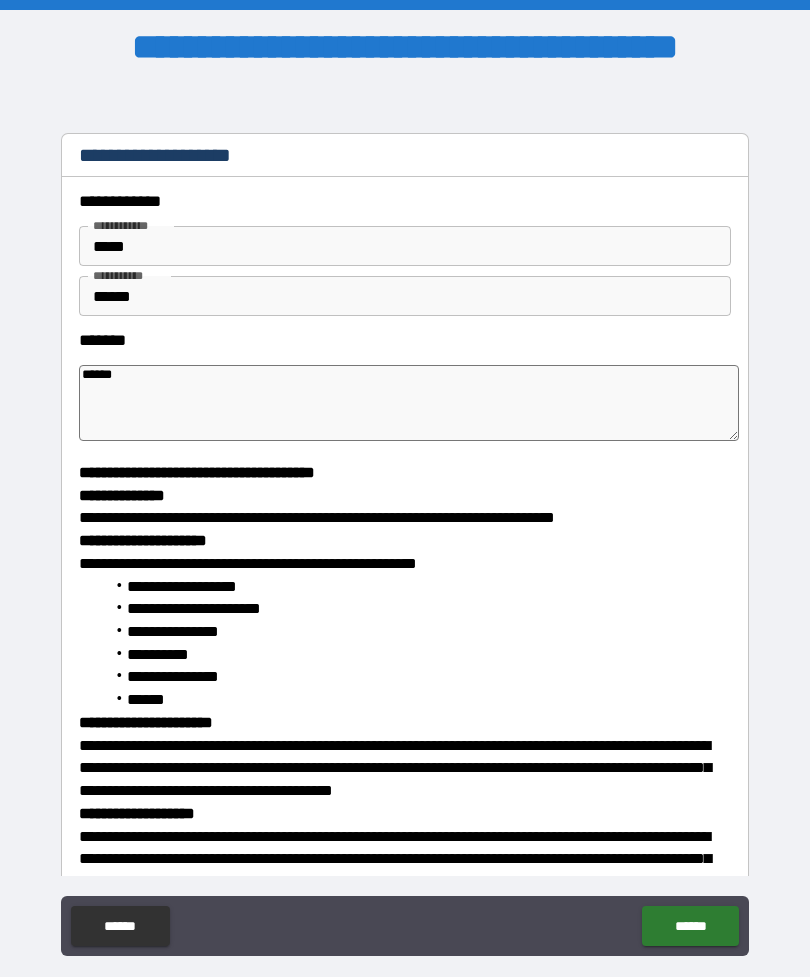 type on "*" 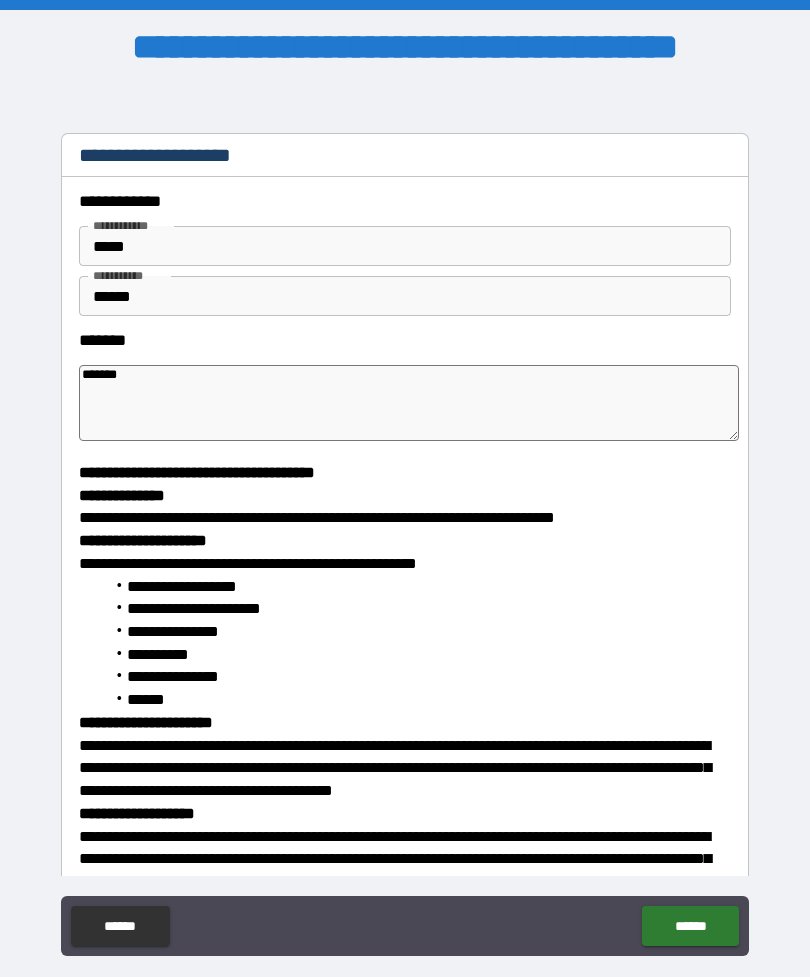 type on "*" 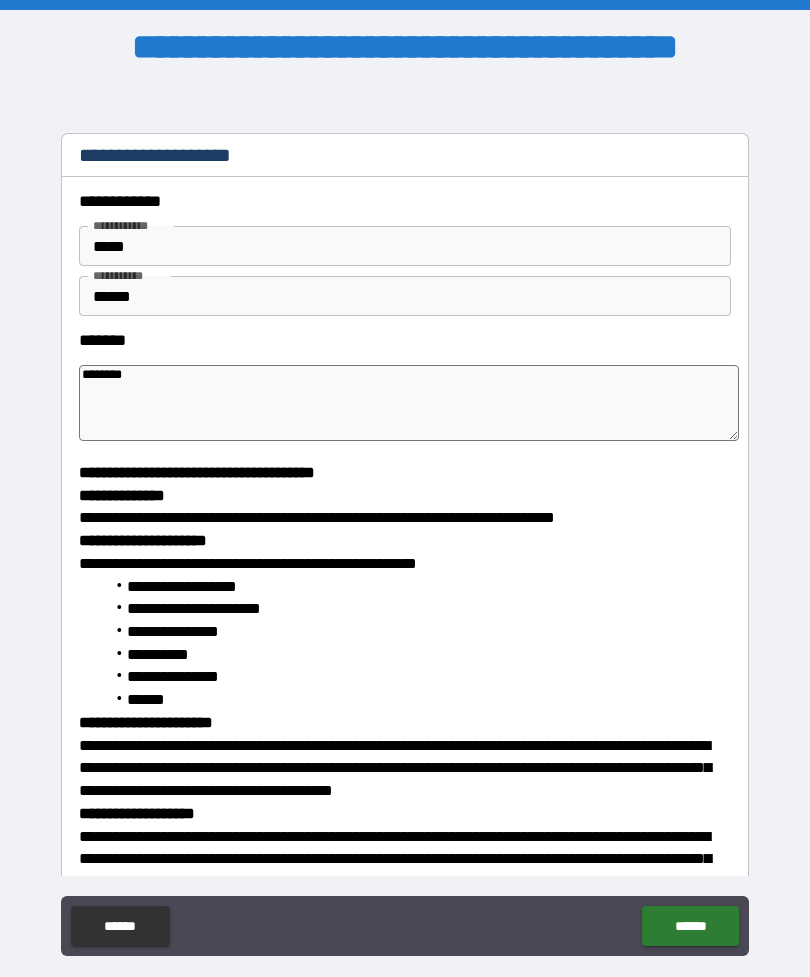 type on "*" 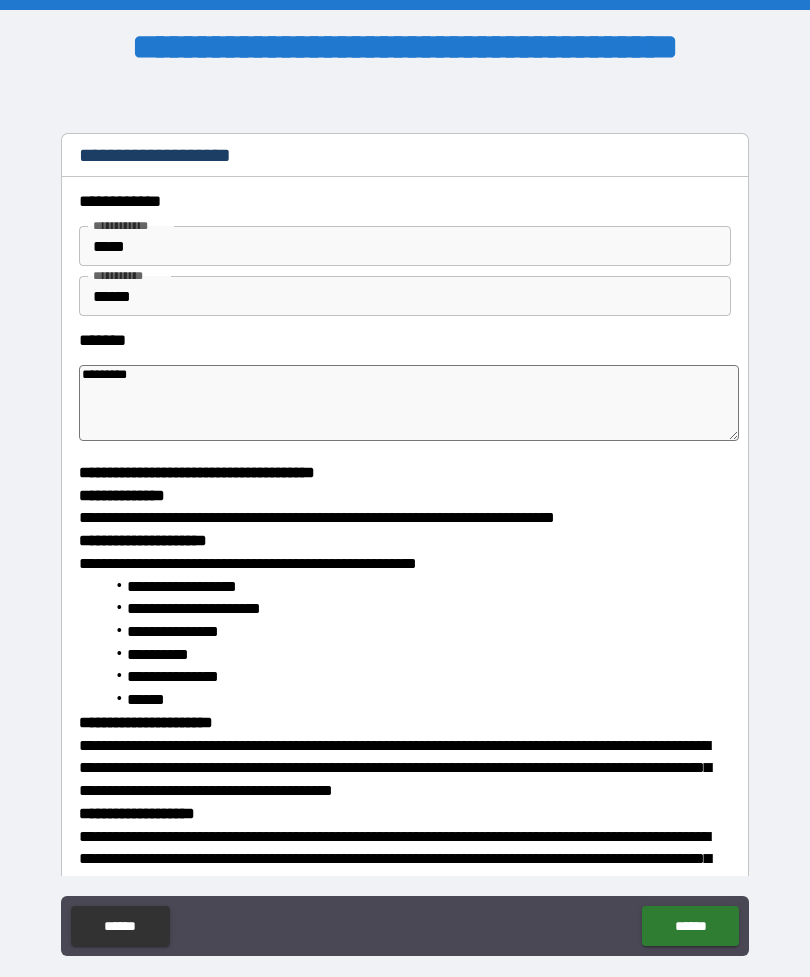type on "**********" 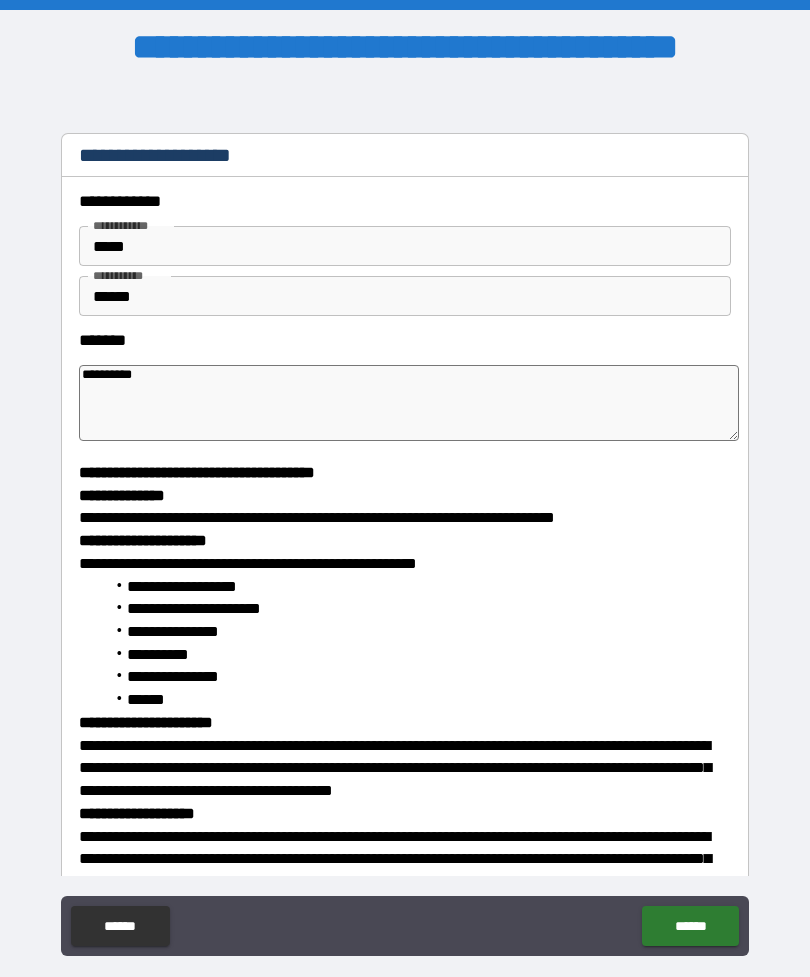 type on "*" 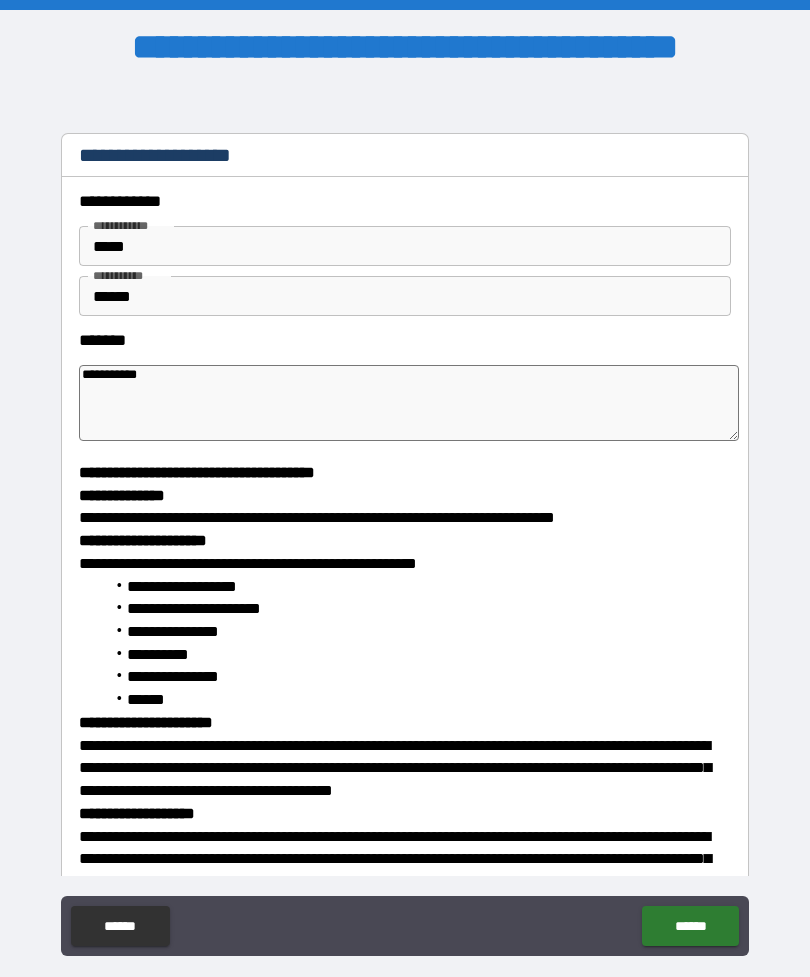 type on "*" 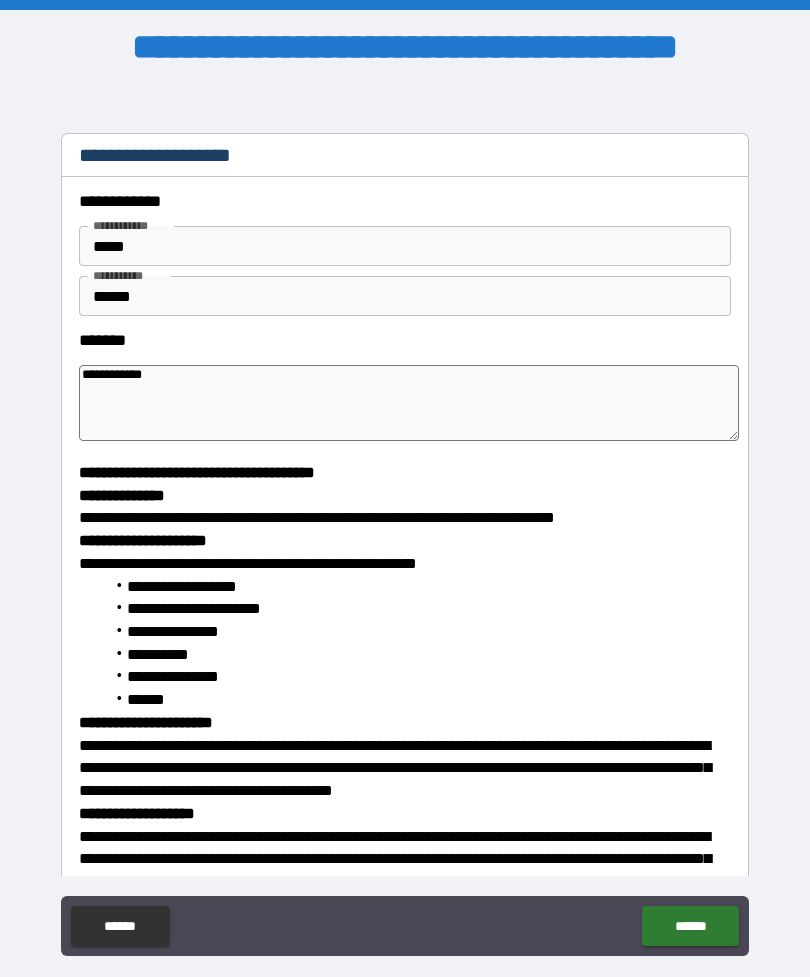 type on "*" 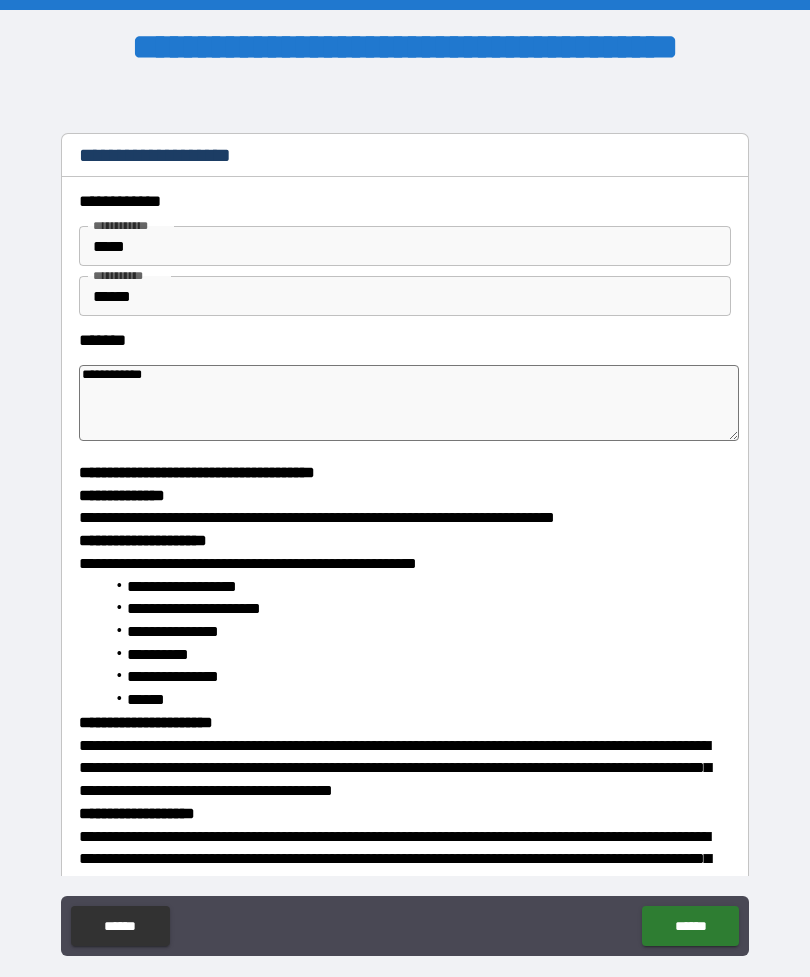 type on "**********" 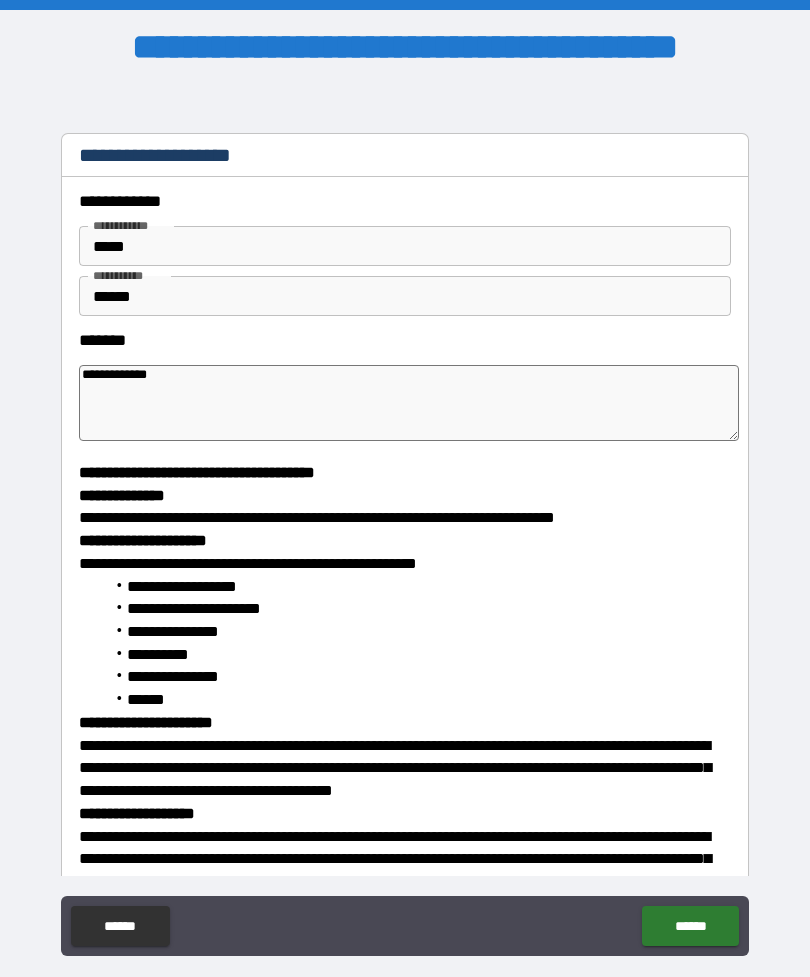 type on "*" 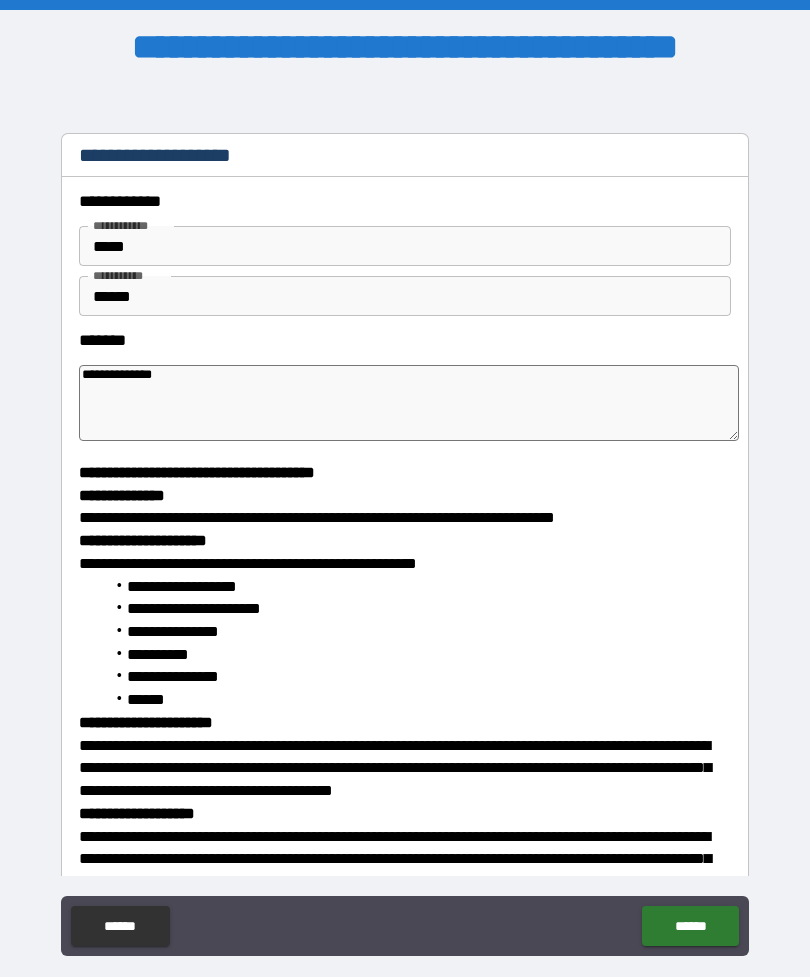 type on "*" 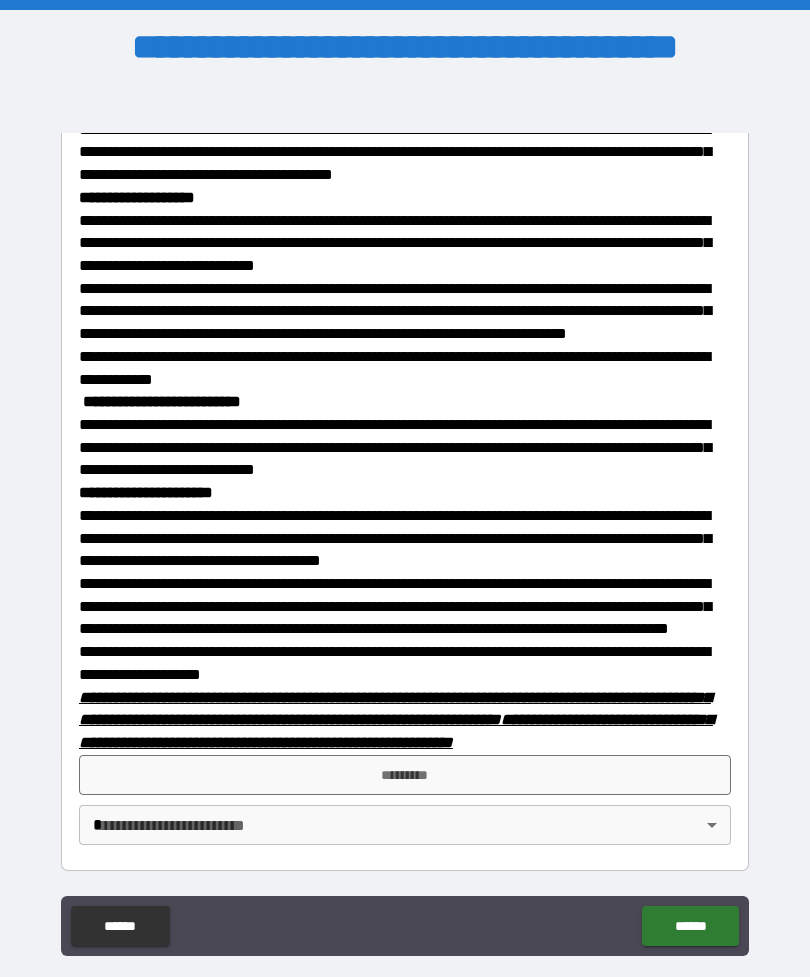 scroll, scrollTop: 653, scrollLeft: 0, axis: vertical 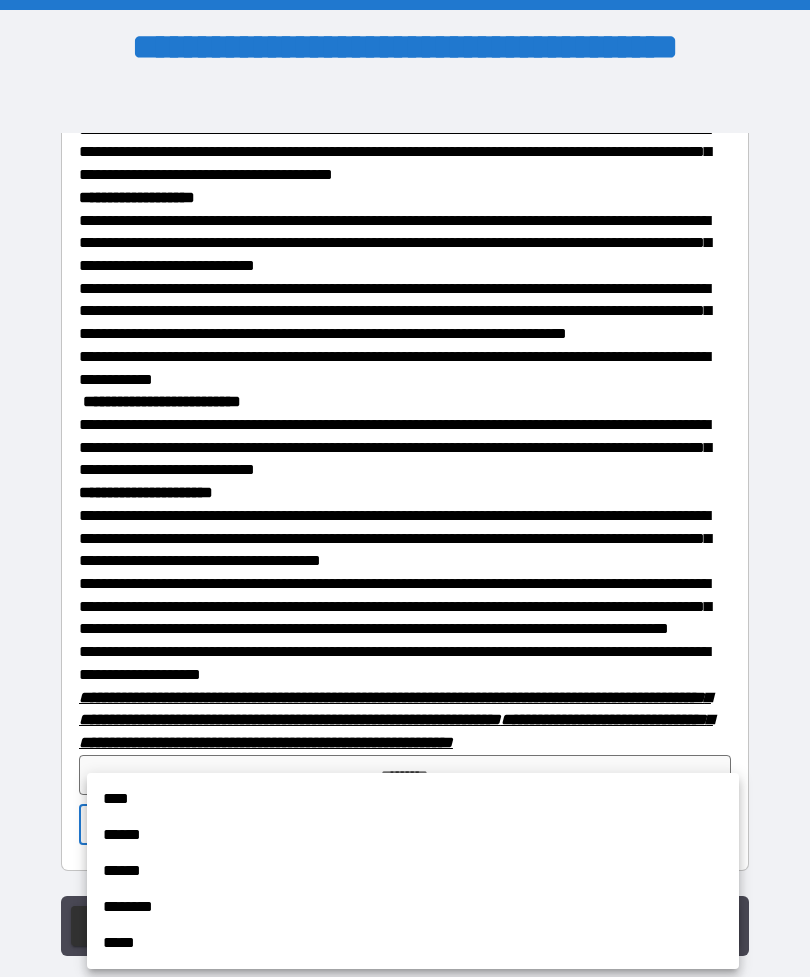 click on "****" at bounding box center (413, 799) 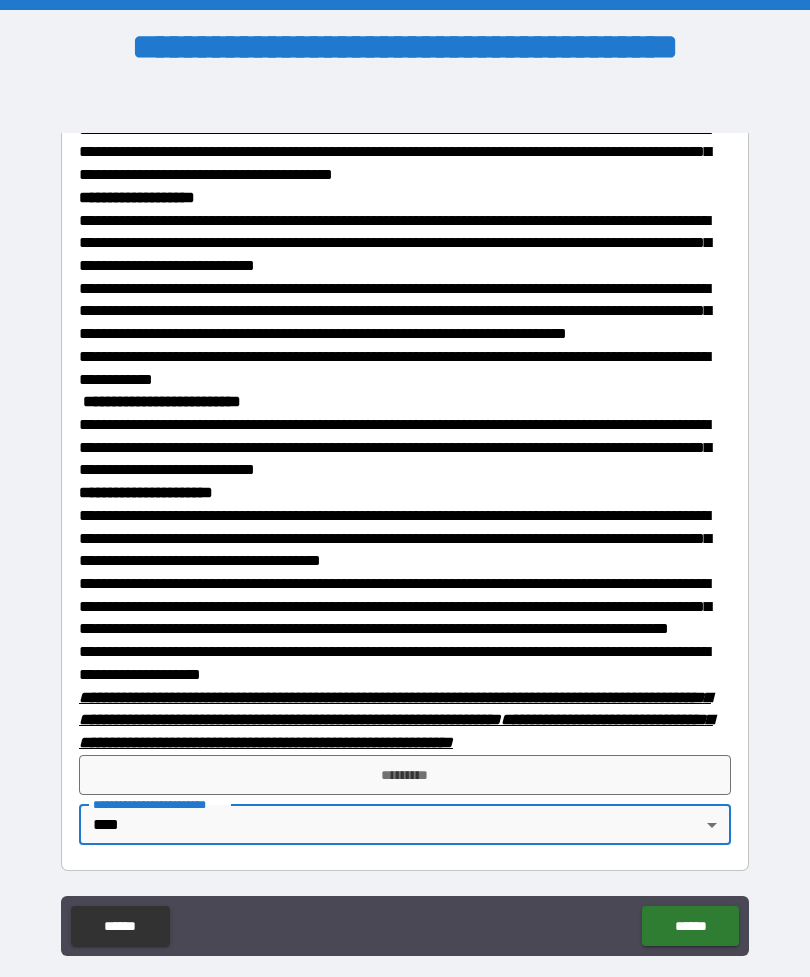 type on "*" 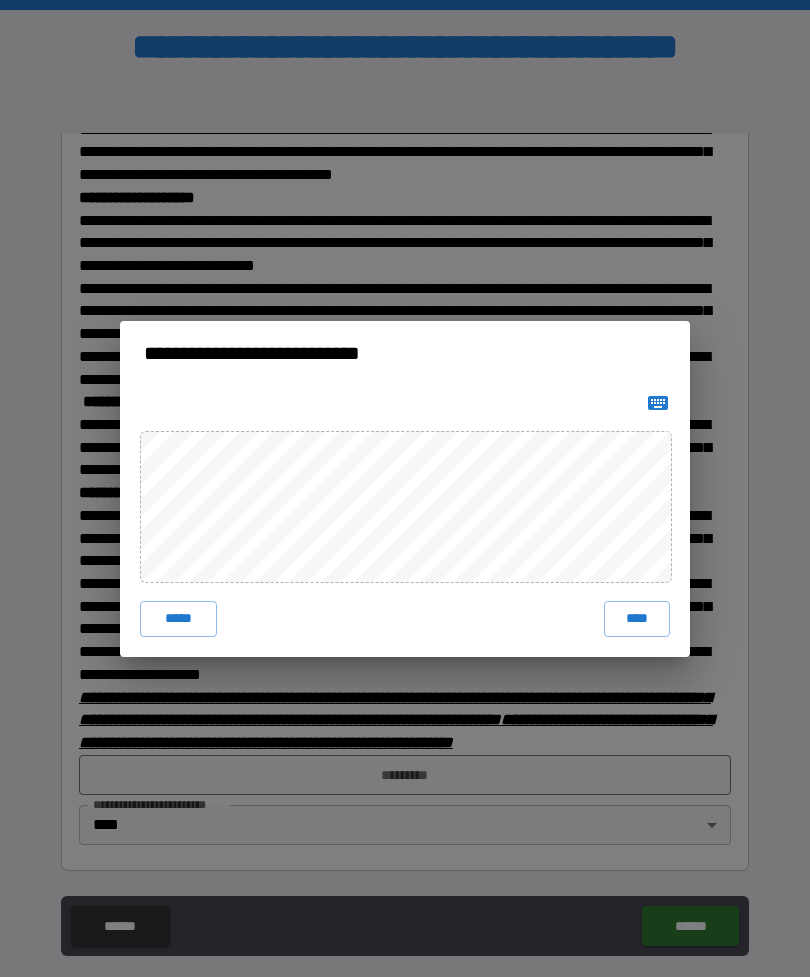 click on "**********" at bounding box center [405, 353] 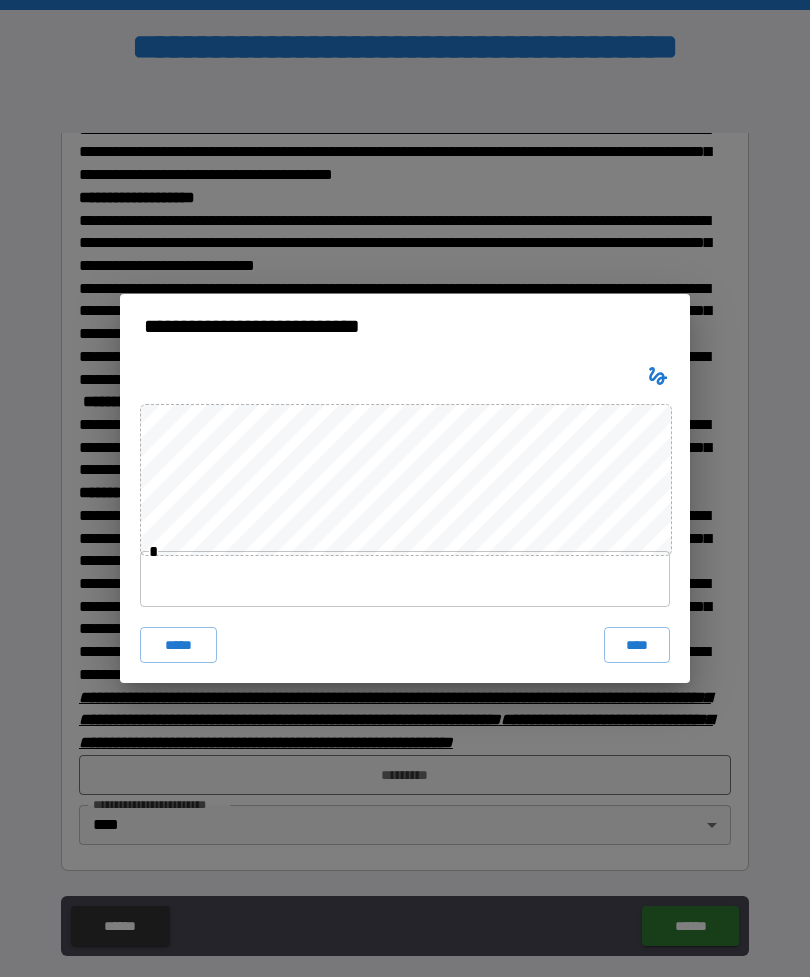 click at bounding box center (405, 579) 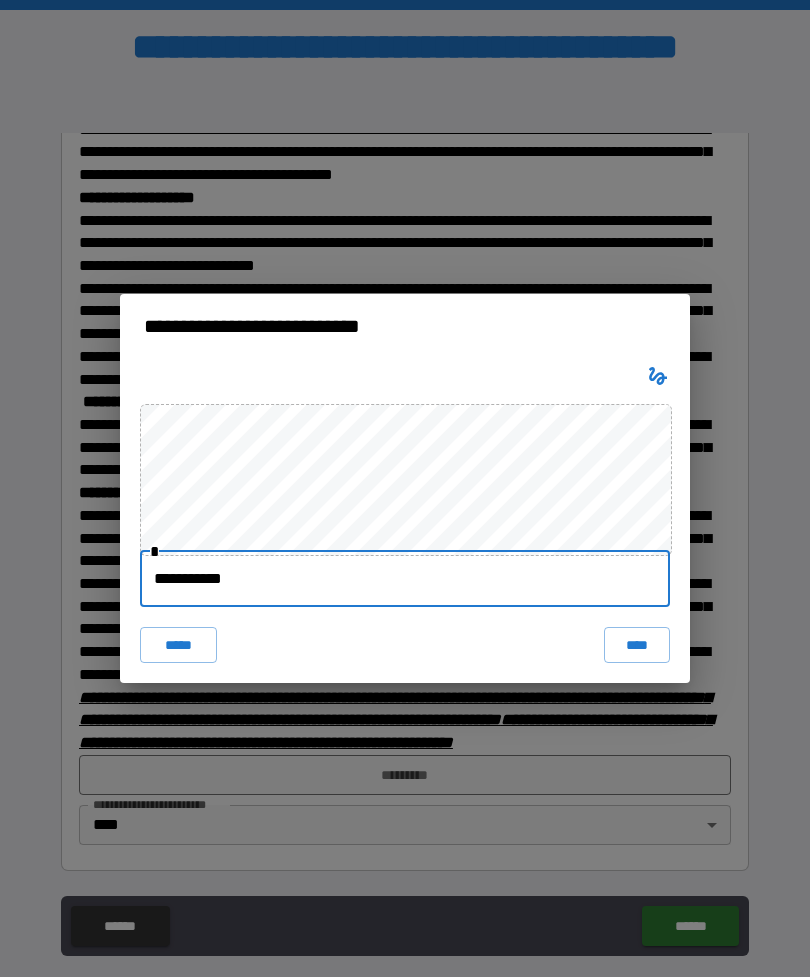 type on "**********" 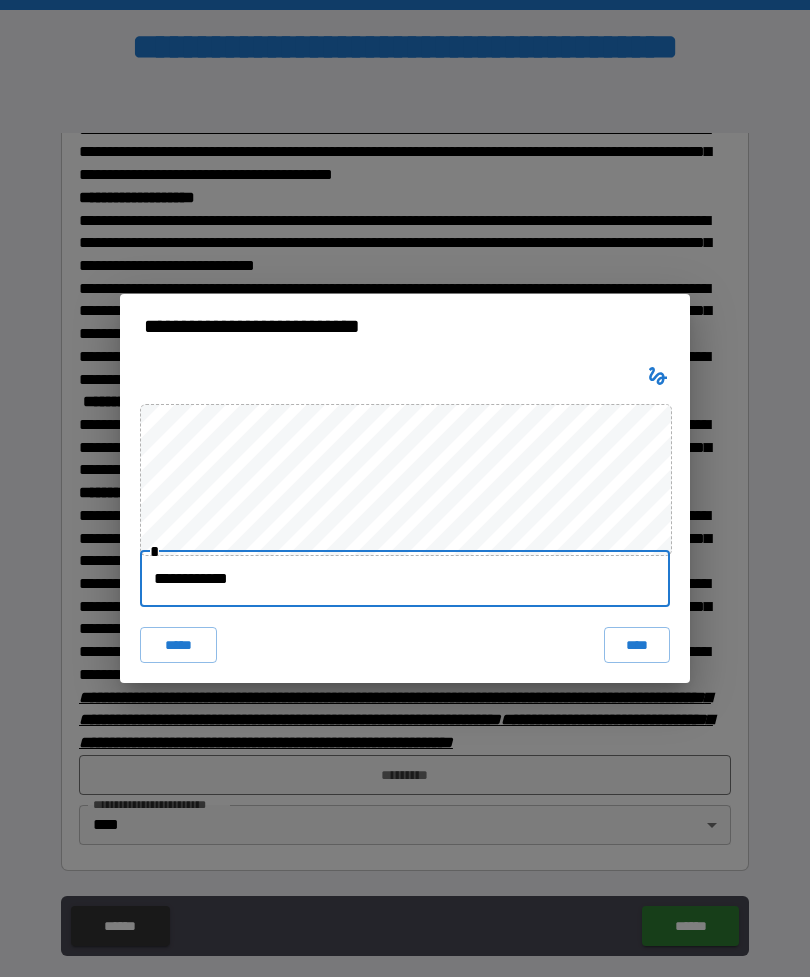 click on "****" at bounding box center [637, 645] 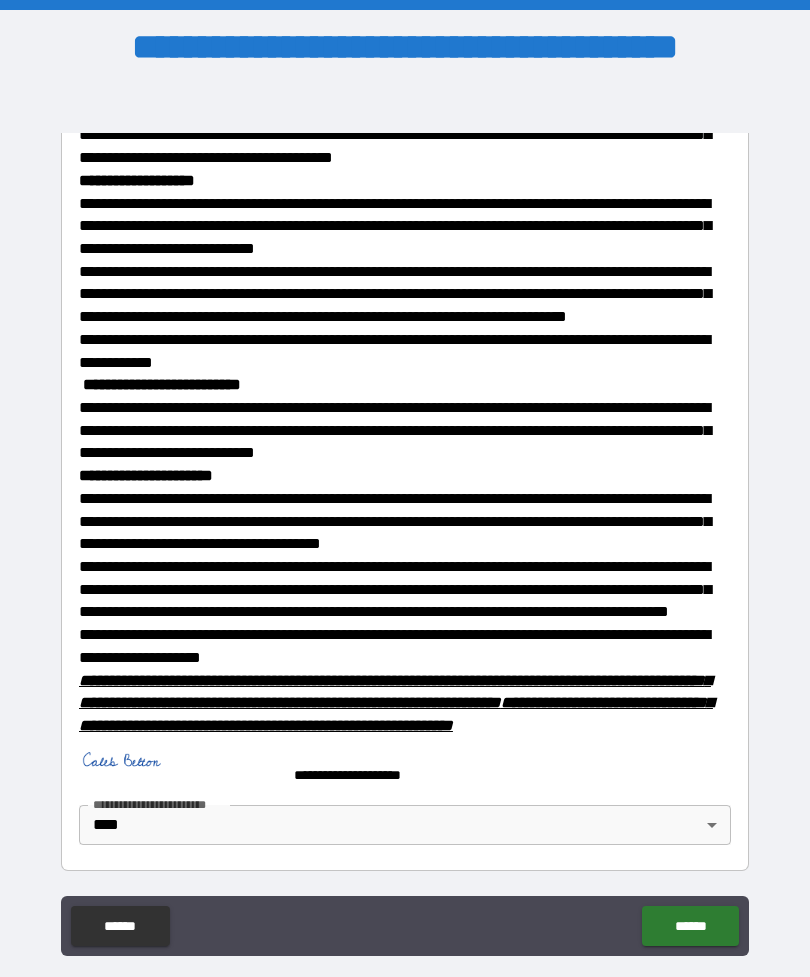 type on "*" 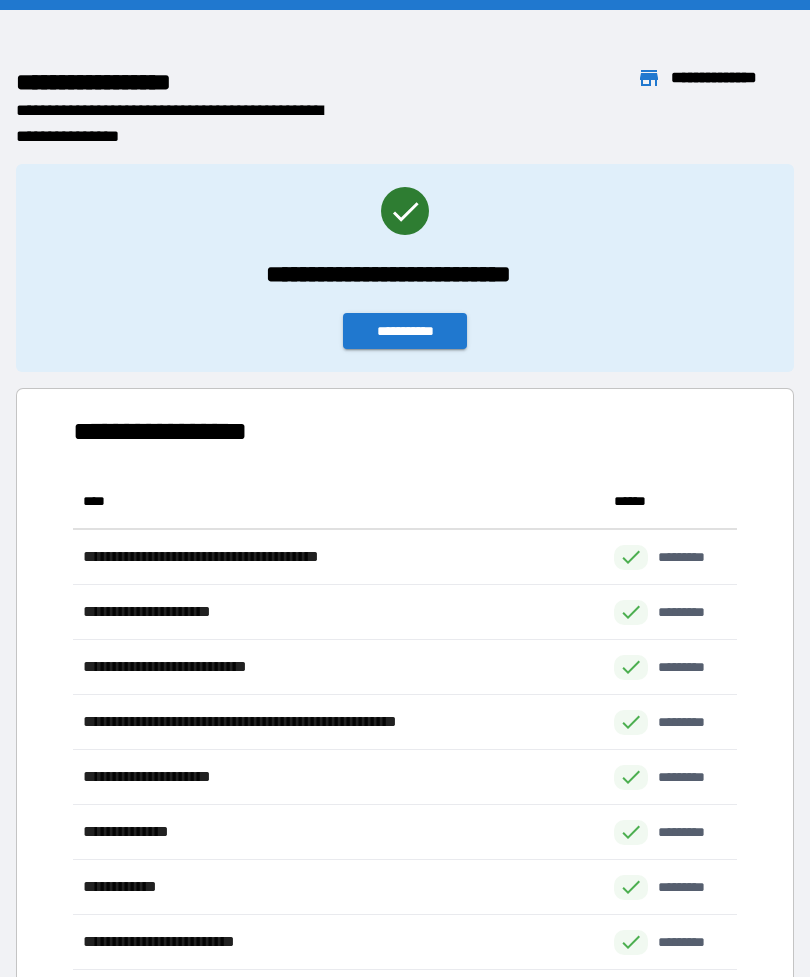 scroll, scrollTop: 1, scrollLeft: 1, axis: both 